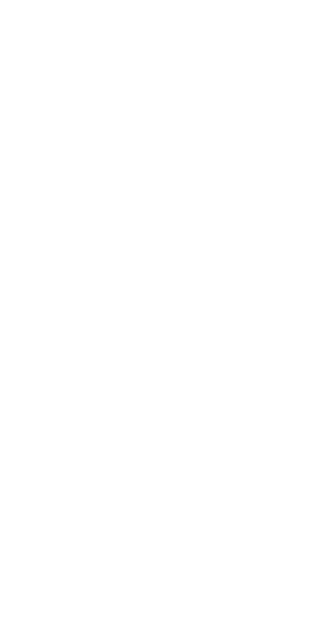 scroll, scrollTop: 0, scrollLeft: 0, axis: both 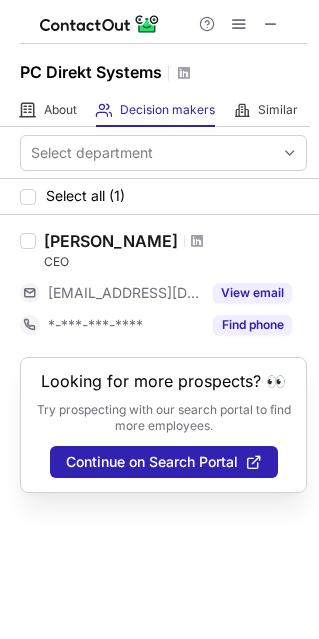 drag, startPoint x: 182, startPoint y: 245, endPoint x: 178, endPoint y: 263, distance: 18.439089 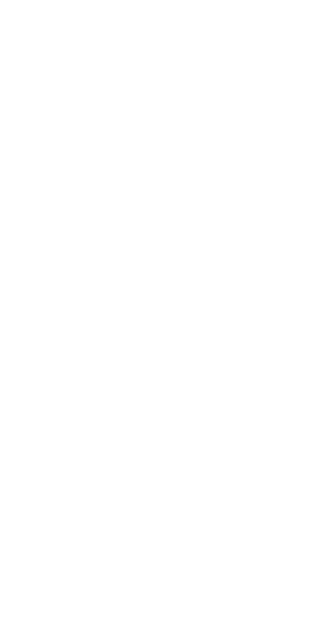 scroll, scrollTop: 0, scrollLeft: 0, axis: both 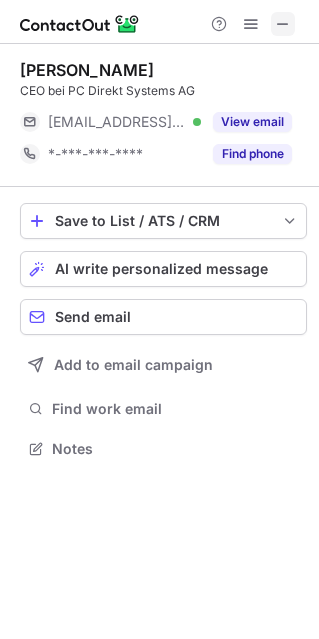 click at bounding box center [283, 24] 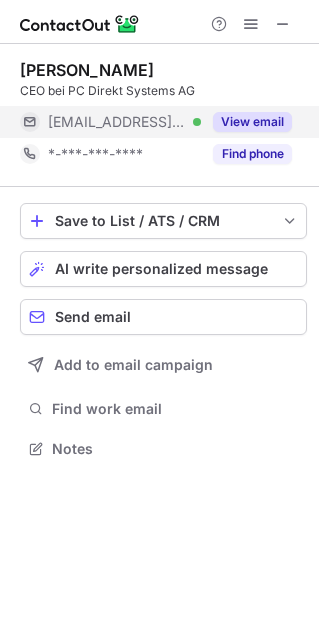 click on "View email" at bounding box center [252, 122] 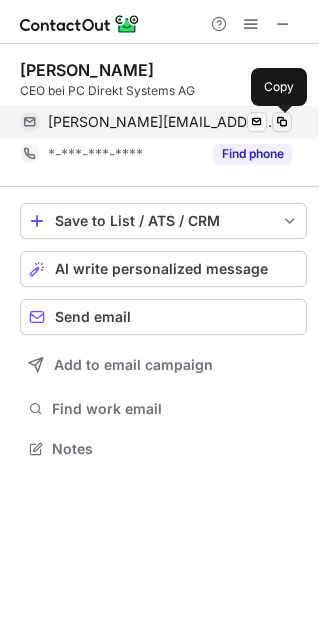 click at bounding box center (282, 122) 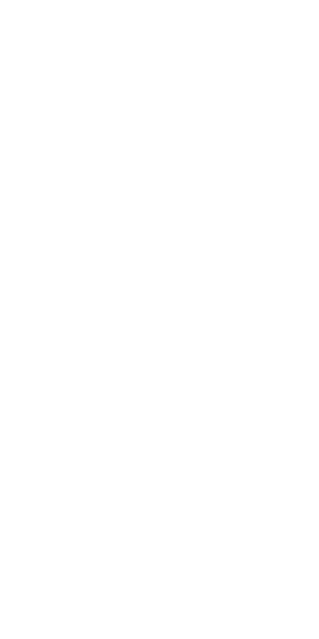 scroll, scrollTop: 0, scrollLeft: 0, axis: both 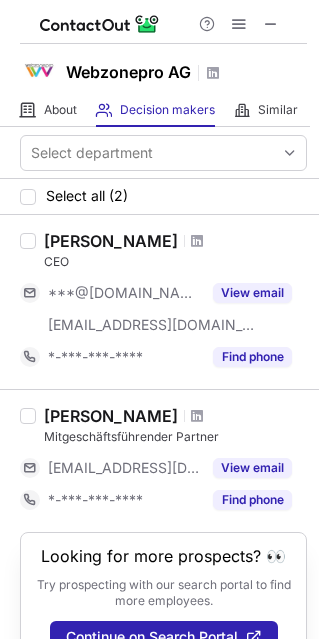 click at bounding box center (197, 241) 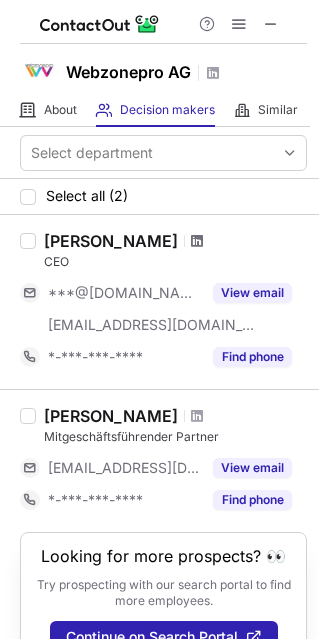 click at bounding box center [197, 241] 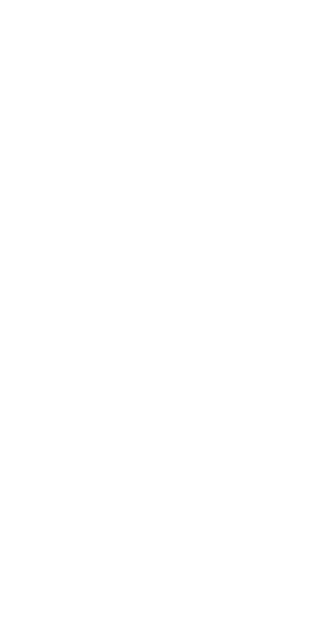 scroll, scrollTop: 0, scrollLeft: 0, axis: both 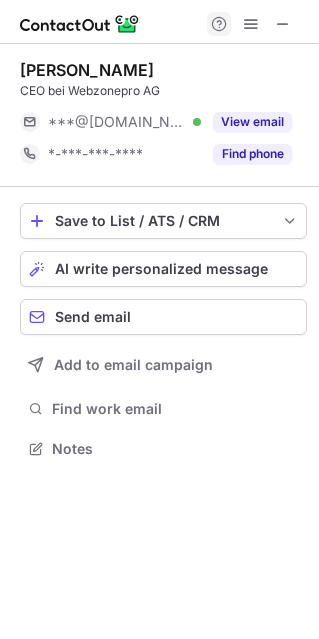 drag, startPoint x: 278, startPoint y: 26, endPoint x: 218, endPoint y: 33, distance: 60.40695 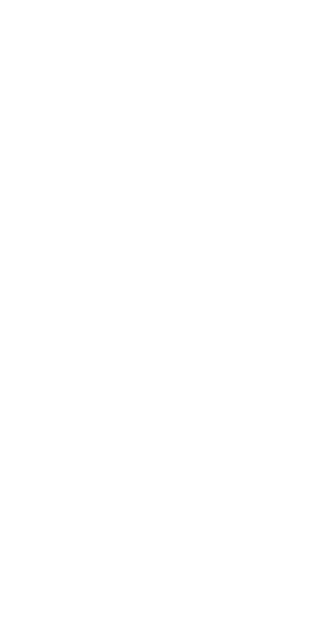 scroll, scrollTop: 0, scrollLeft: 0, axis: both 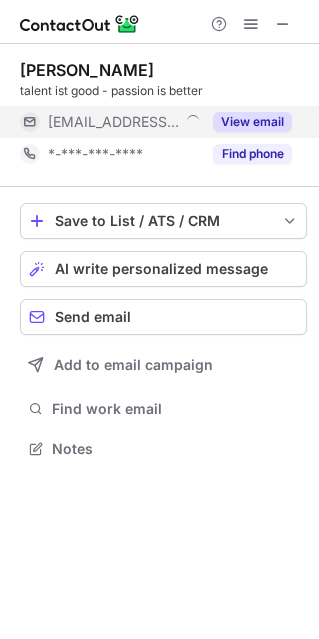 click on "View email" at bounding box center [252, 122] 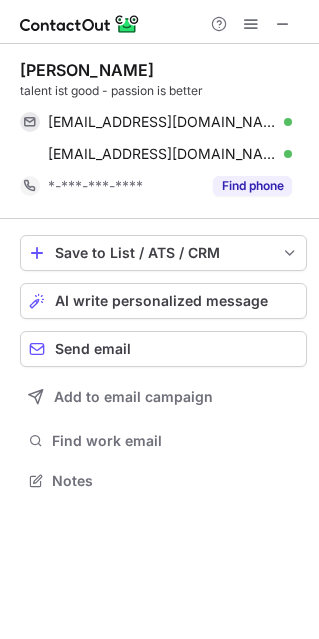 scroll, scrollTop: 10, scrollLeft: 9, axis: both 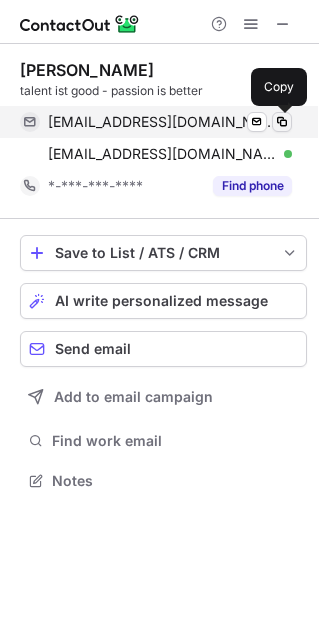 click at bounding box center (282, 122) 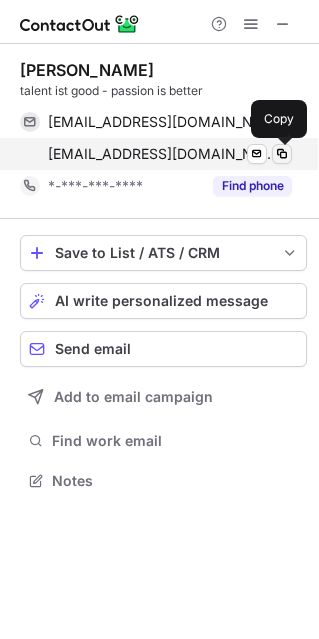 click at bounding box center (282, 154) 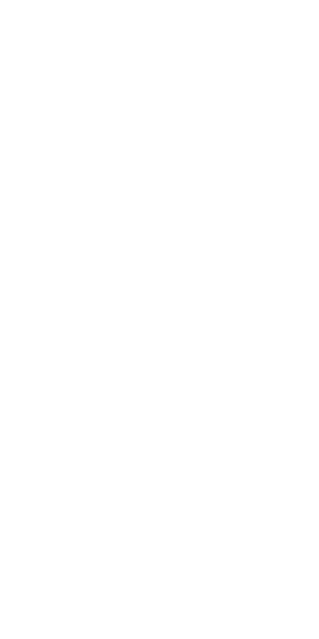 scroll, scrollTop: 0, scrollLeft: 0, axis: both 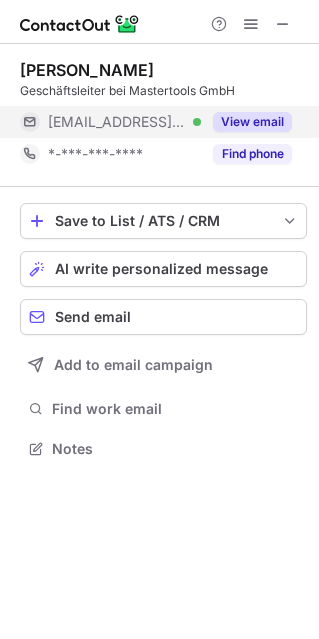 click on "View email" at bounding box center [252, 122] 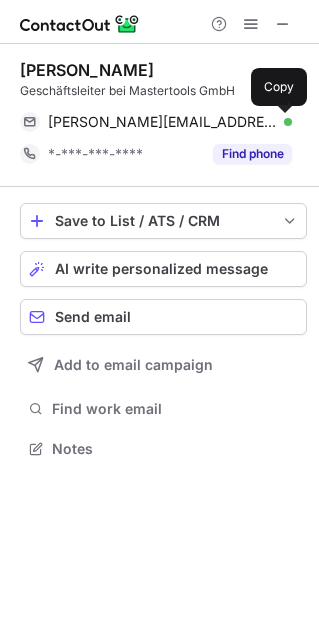 drag, startPoint x: 286, startPoint y: 123, endPoint x: 31, endPoint y: 46, distance: 266.37192 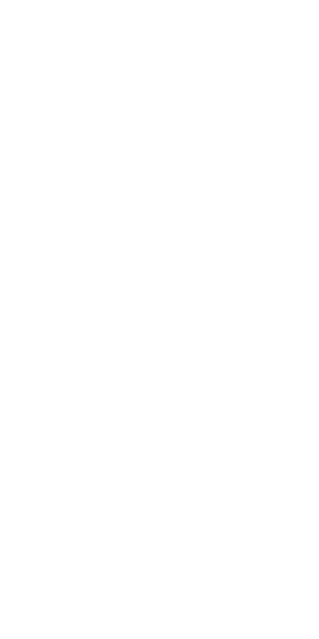 scroll, scrollTop: 0, scrollLeft: 0, axis: both 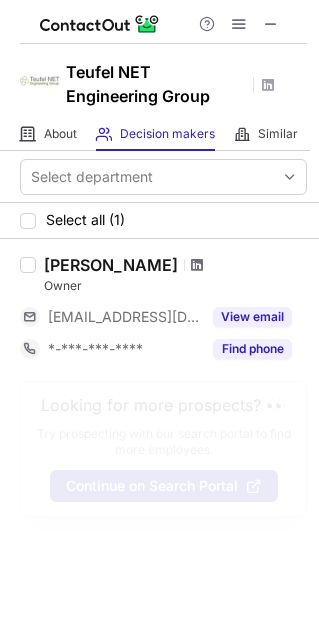 click at bounding box center (197, 265) 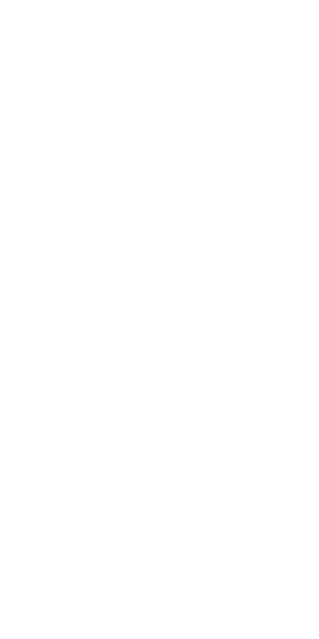 scroll, scrollTop: 0, scrollLeft: 0, axis: both 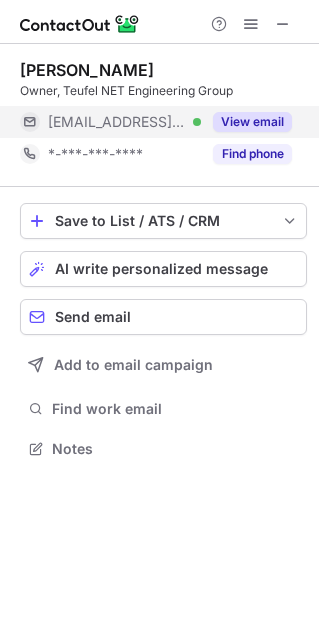 click on "View email" at bounding box center [246, 122] 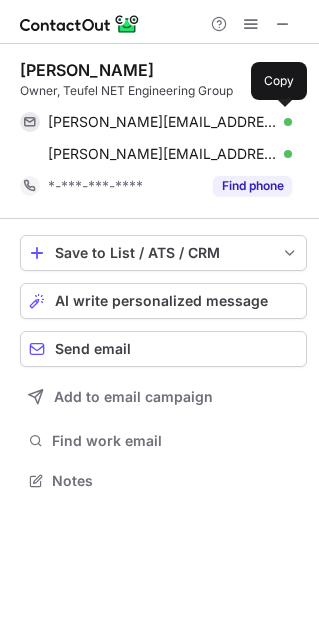 scroll, scrollTop: 10, scrollLeft: 9, axis: both 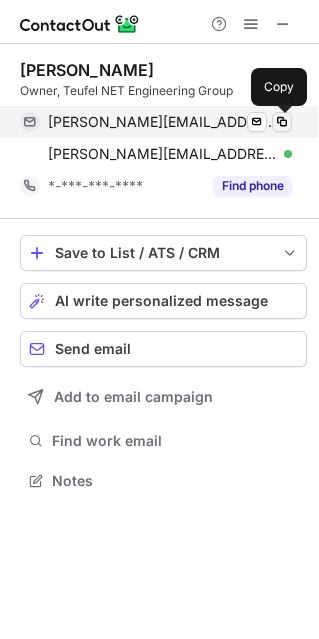 click at bounding box center (282, 122) 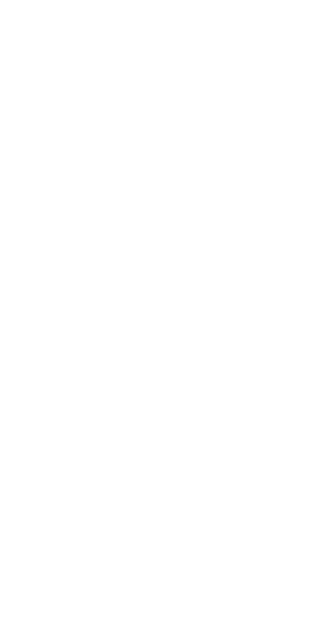 scroll, scrollTop: 0, scrollLeft: 0, axis: both 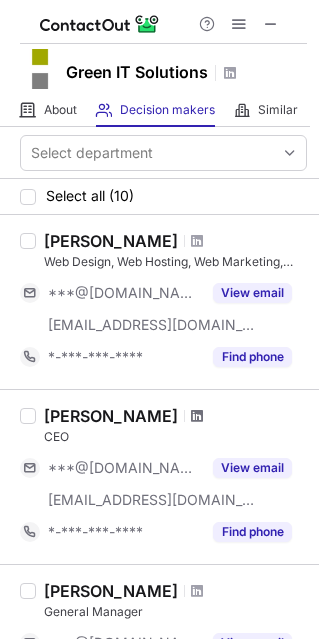 click at bounding box center (197, 416) 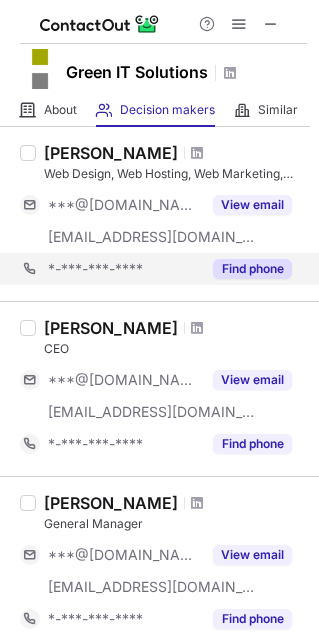 scroll, scrollTop: 0, scrollLeft: 0, axis: both 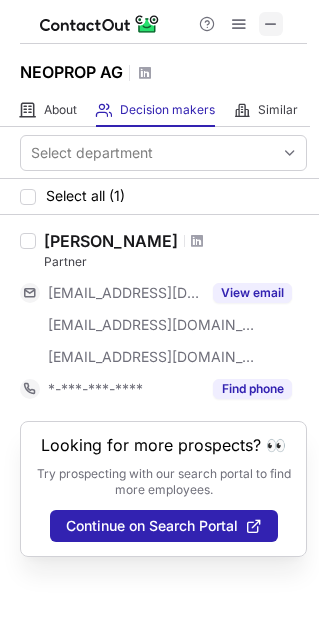 click at bounding box center (271, 24) 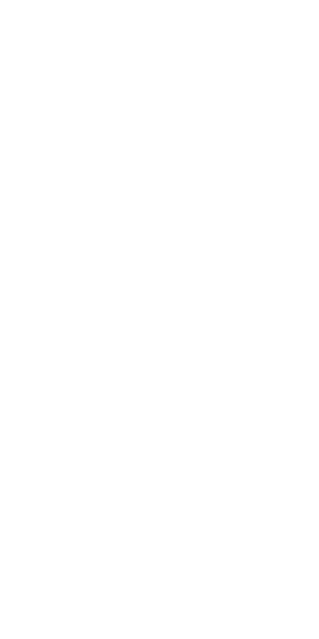 scroll, scrollTop: 0, scrollLeft: 0, axis: both 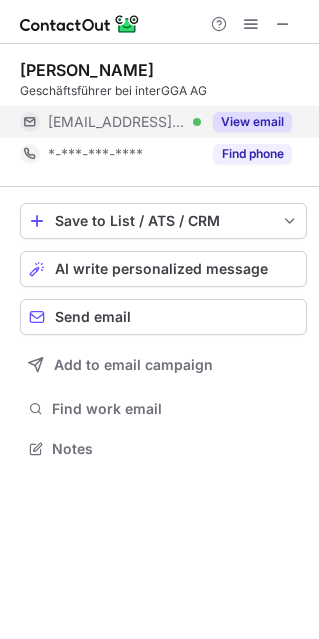 click on "View email" at bounding box center [252, 122] 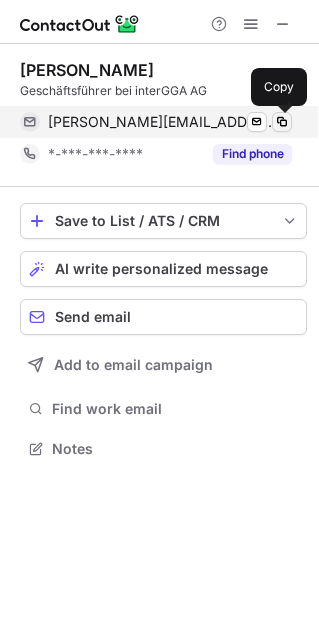 click at bounding box center [282, 122] 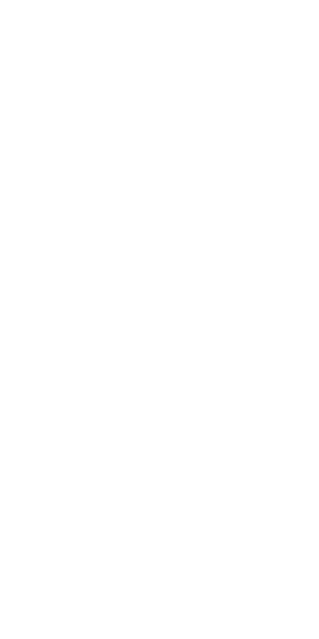 scroll, scrollTop: 0, scrollLeft: 0, axis: both 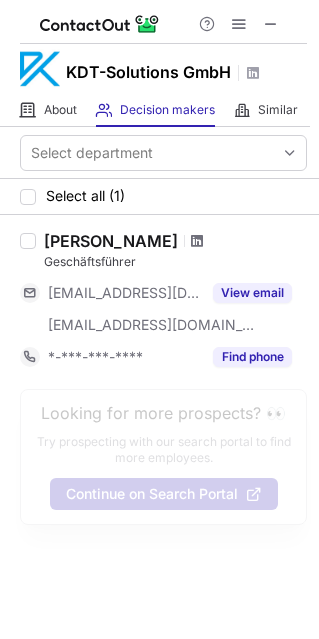 click at bounding box center [197, 241] 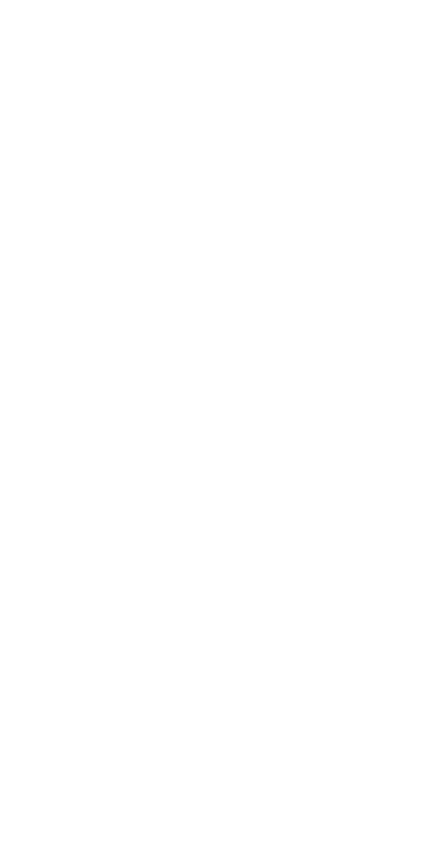 scroll, scrollTop: 0, scrollLeft: 0, axis: both 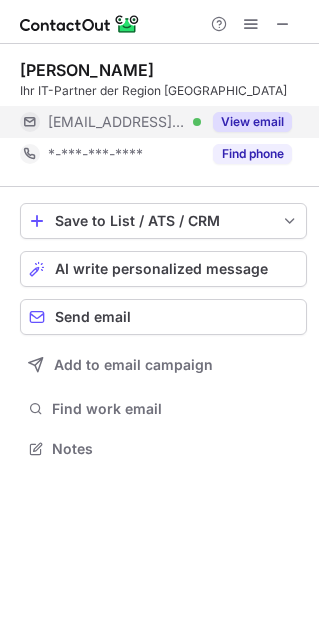 click on "View email" at bounding box center (252, 122) 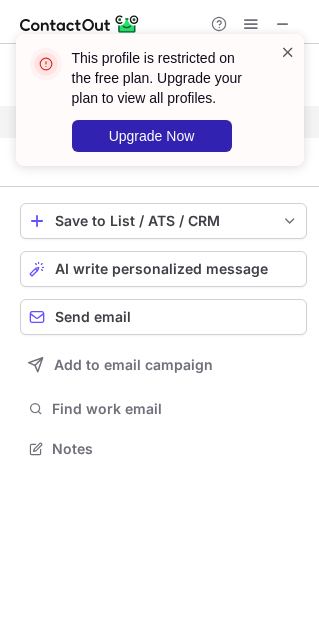 click at bounding box center (288, 52) 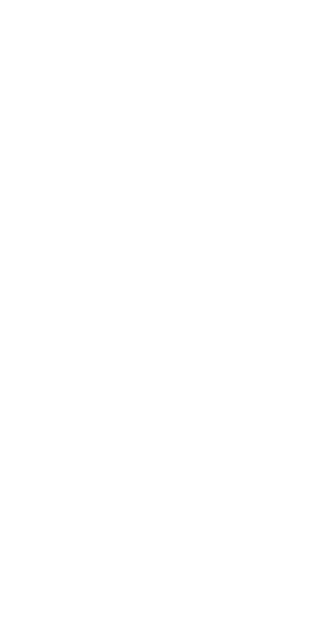 scroll, scrollTop: 0, scrollLeft: 0, axis: both 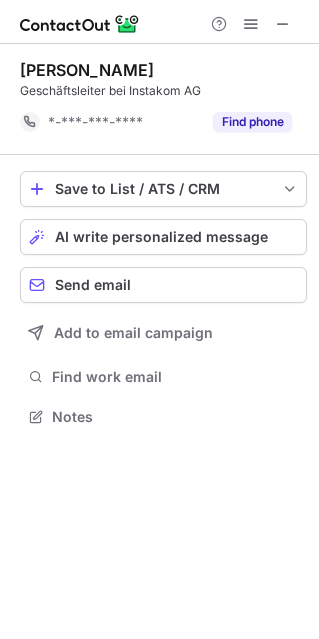 click at bounding box center (251, 24) 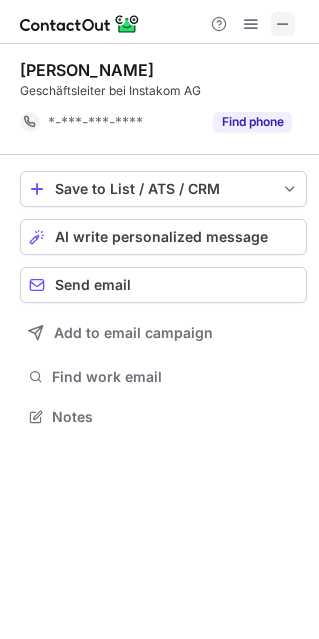 click at bounding box center [283, 24] 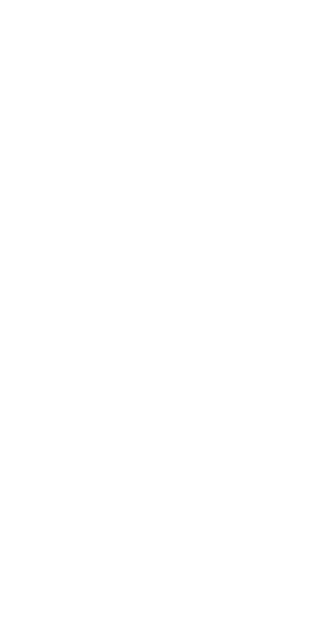 scroll, scrollTop: 0, scrollLeft: 0, axis: both 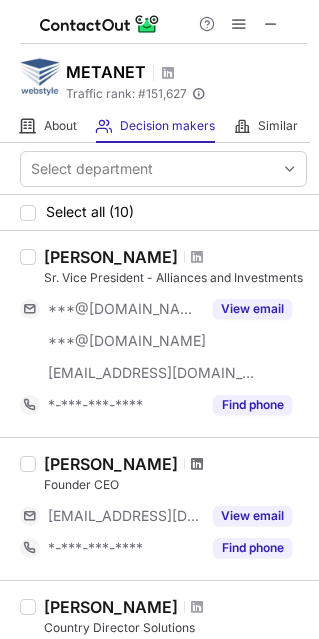 click at bounding box center (197, 464) 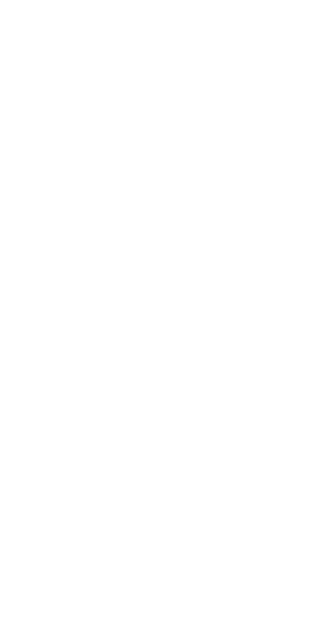 scroll, scrollTop: 0, scrollLeft: 0, axis: both 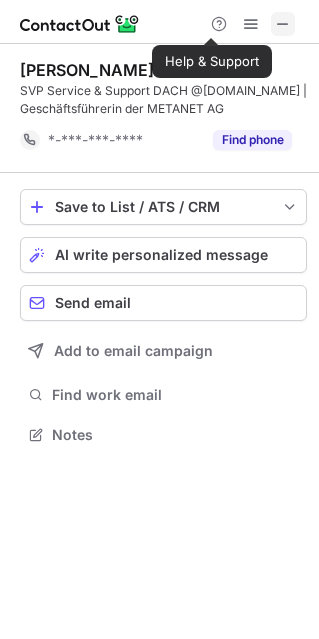 click at bounding box center (283, 24) 